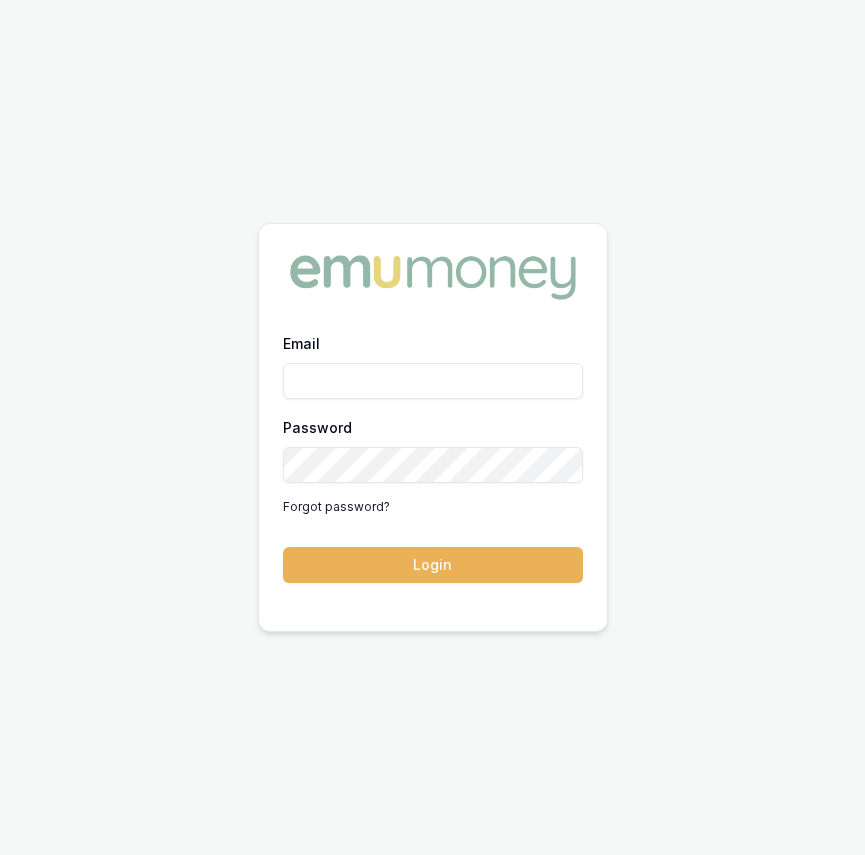 scroll, scrollTop: 0, scrollLeft: 0, axis: both 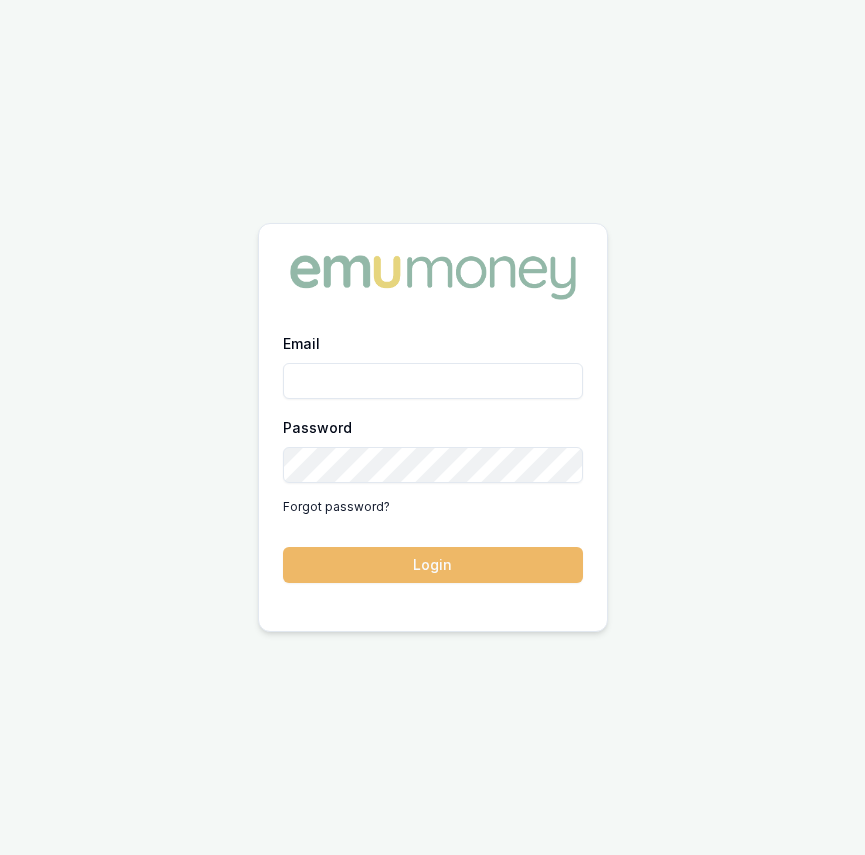 type on "[USERNAME]@[DOMAIN].com.au" 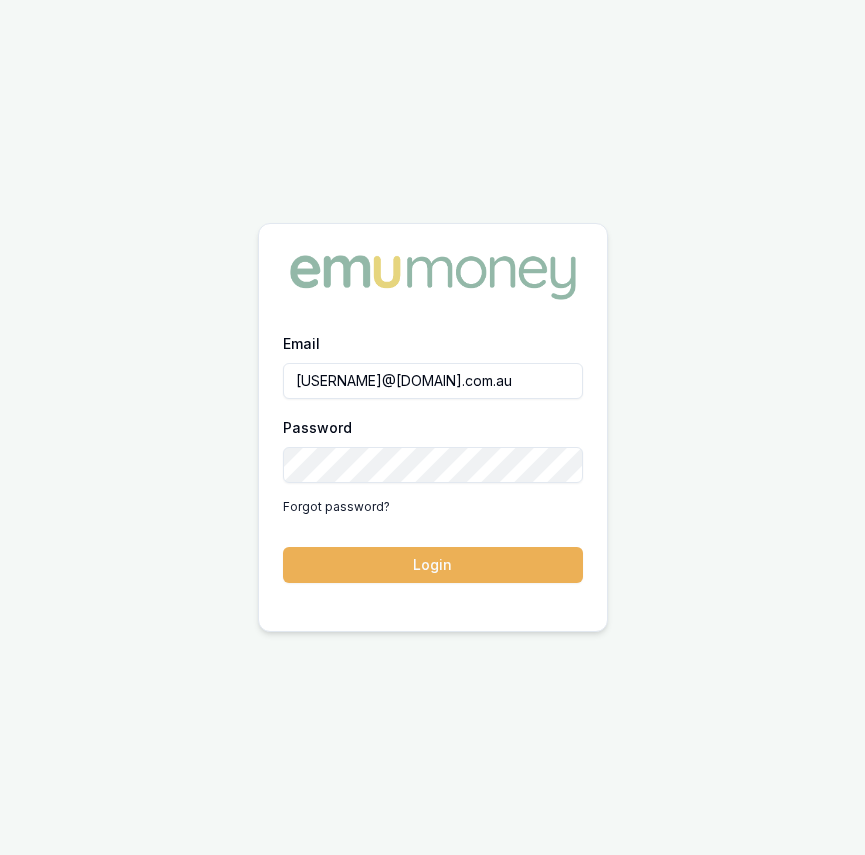 click on "Login" at bounding box center [433, 565] 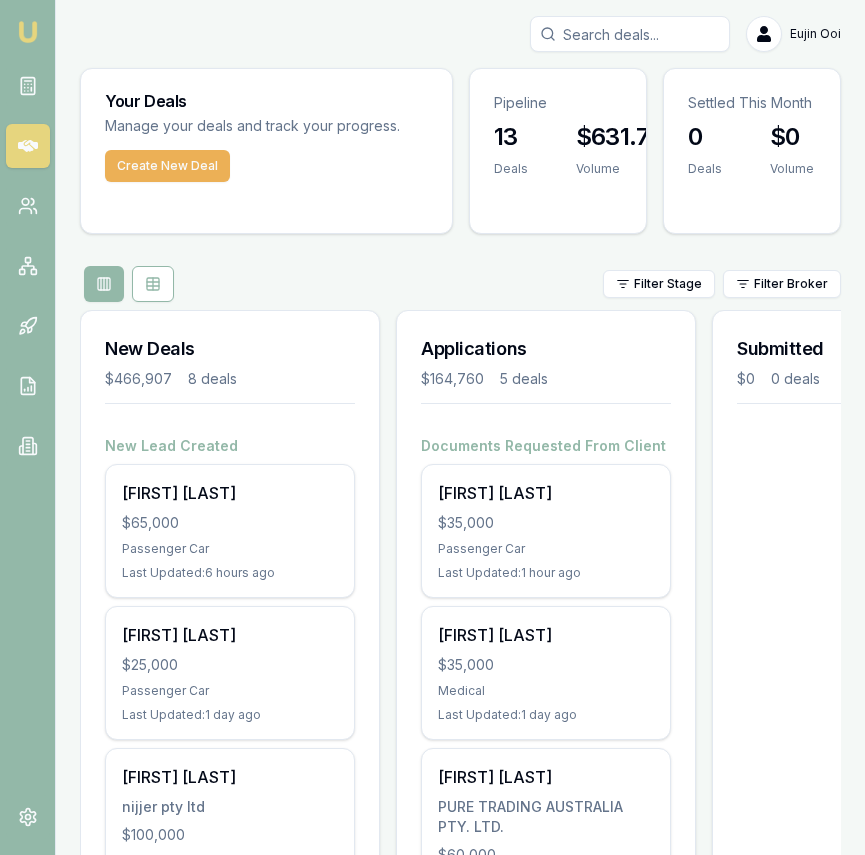scroll, scrollTop: 0, scrollLeft: 0, axis: both 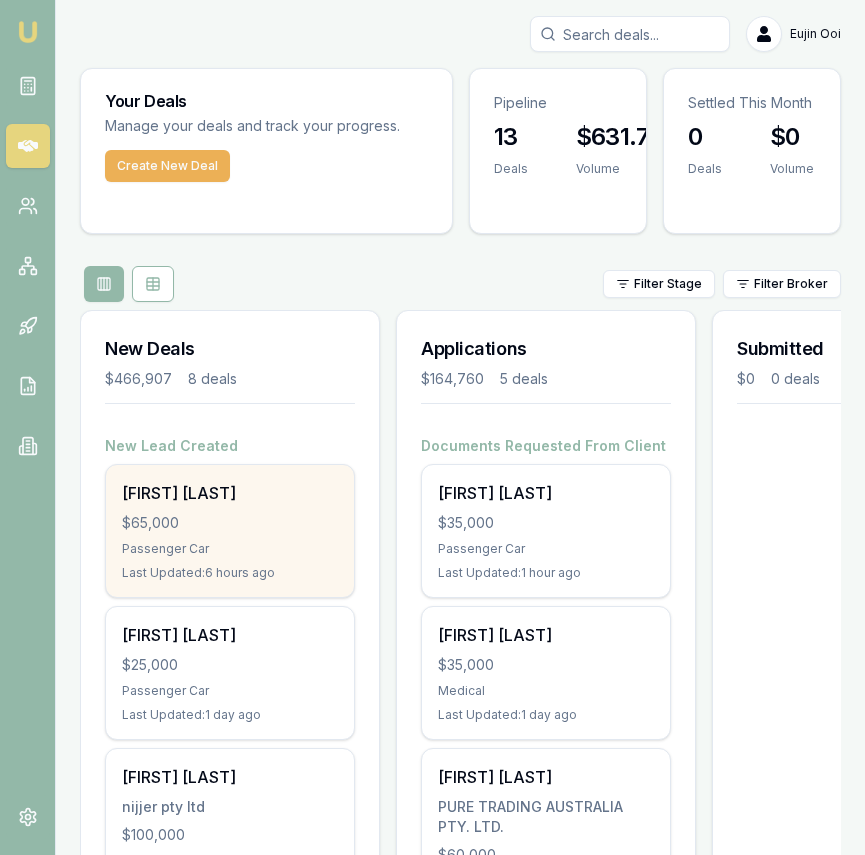 click on "[FIRST] [LAST] [MONEY] [PRODUCT] [TIME]" at bounding box center [230, 531] 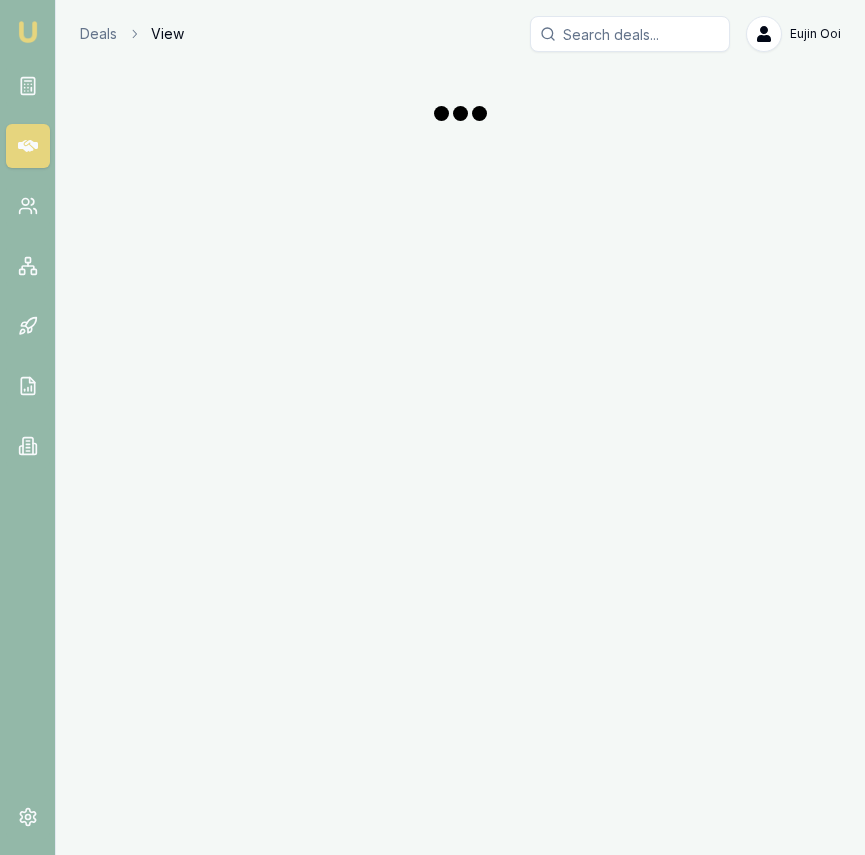 scroll, scrollTop: 0, scrollLeft: 0, axis: both 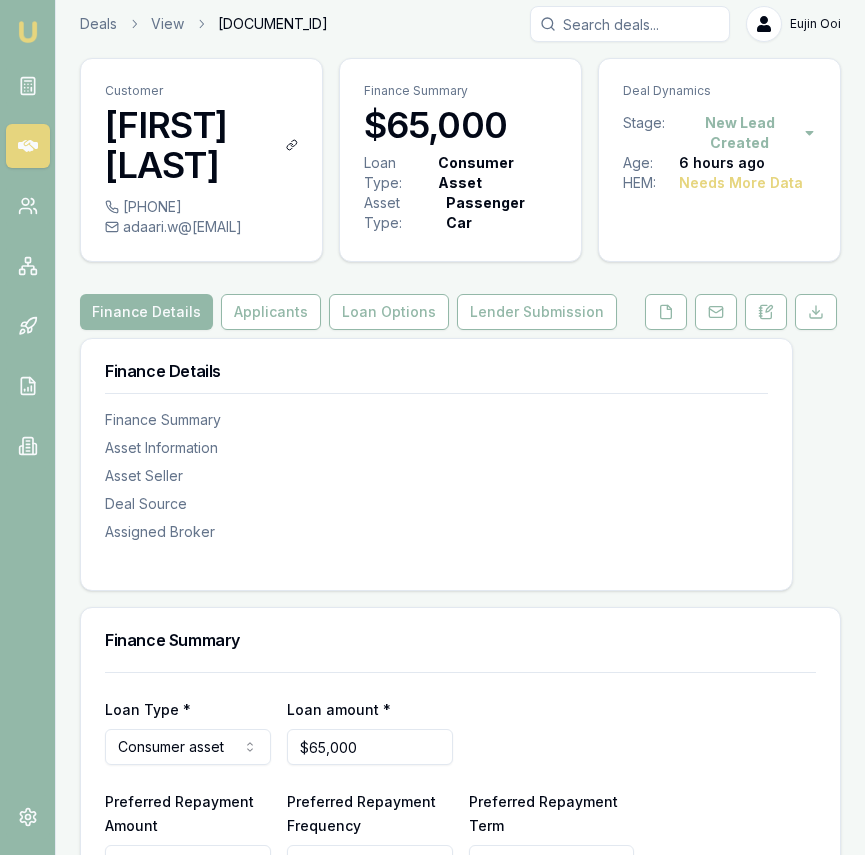 click on "[FIRST] [LAST]" at bounding box center (201, 145) 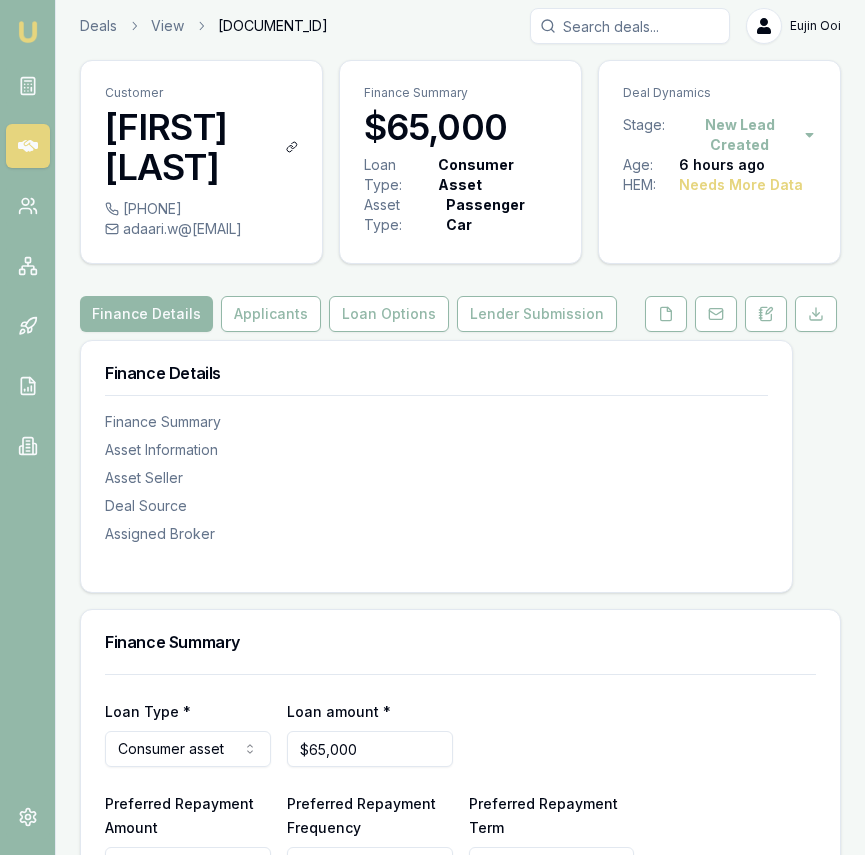 scroll, scrollTop: 1, scrollLeft: 0, axis: vertical 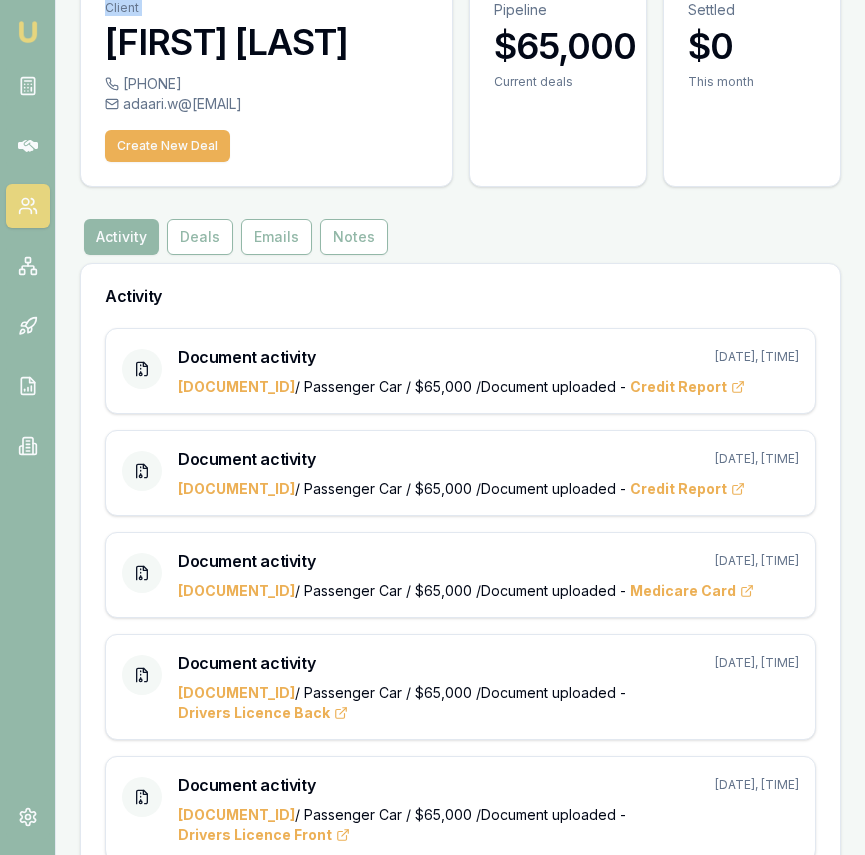 click 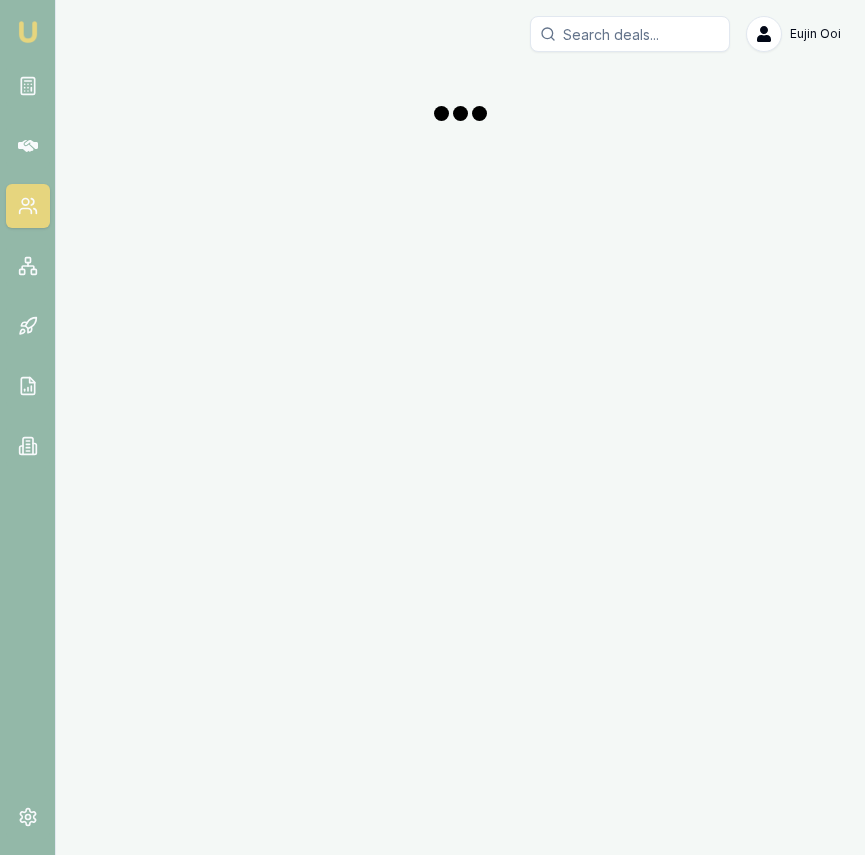 scroll, scrollTop: 0, scrollLeft: 0, axis: both 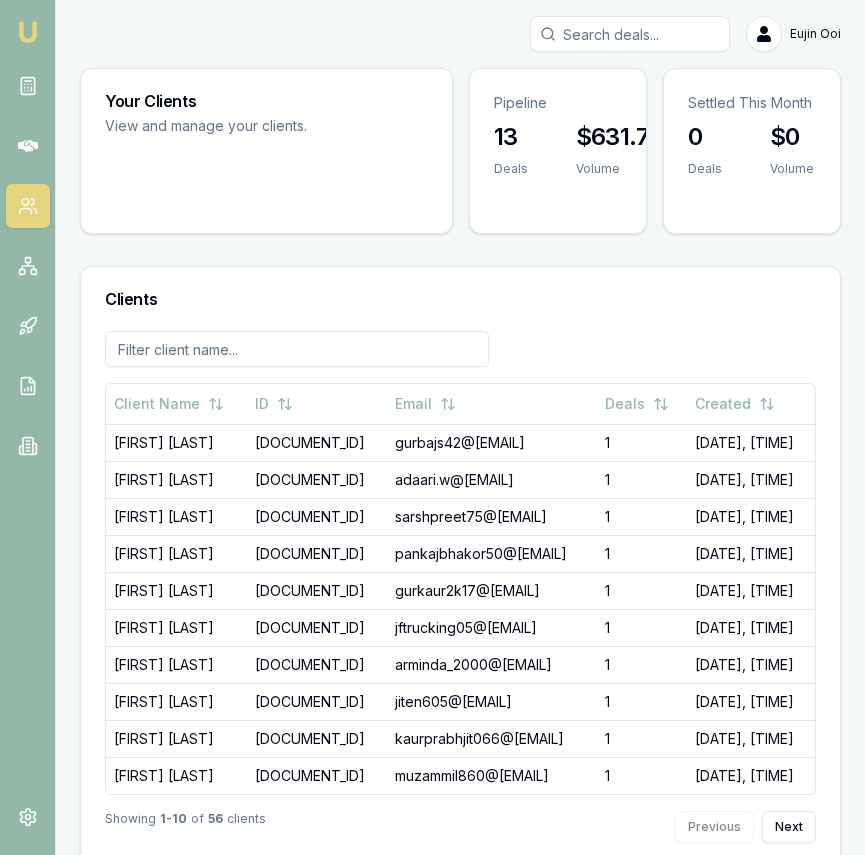 click on "Your Clients View and manage your clients." at bounding box center (266, 109) 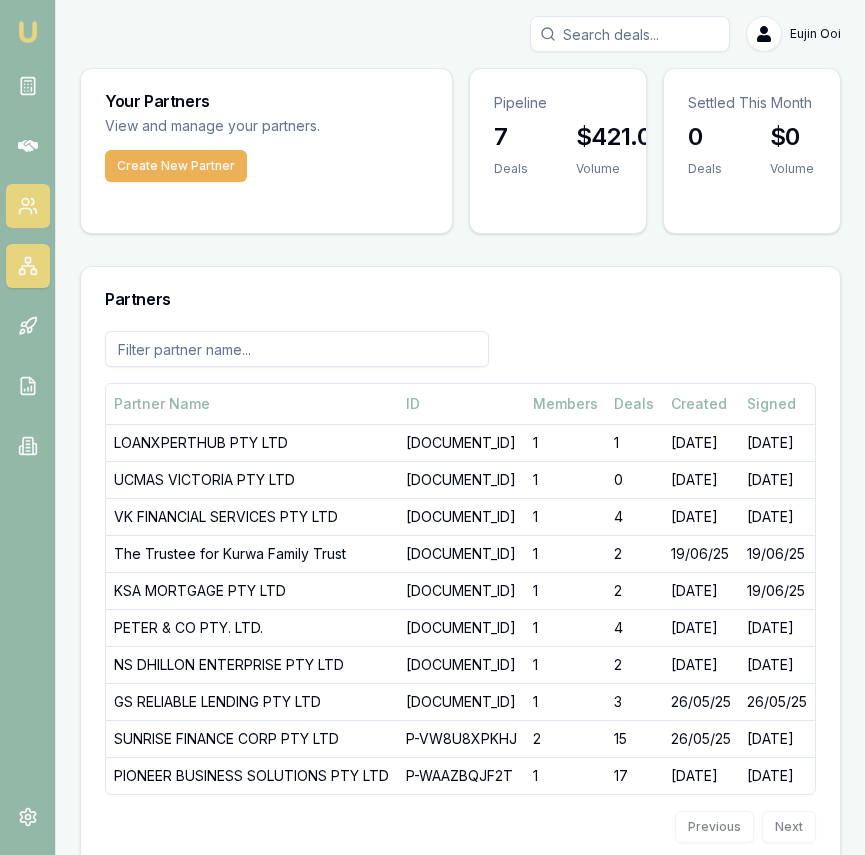 click 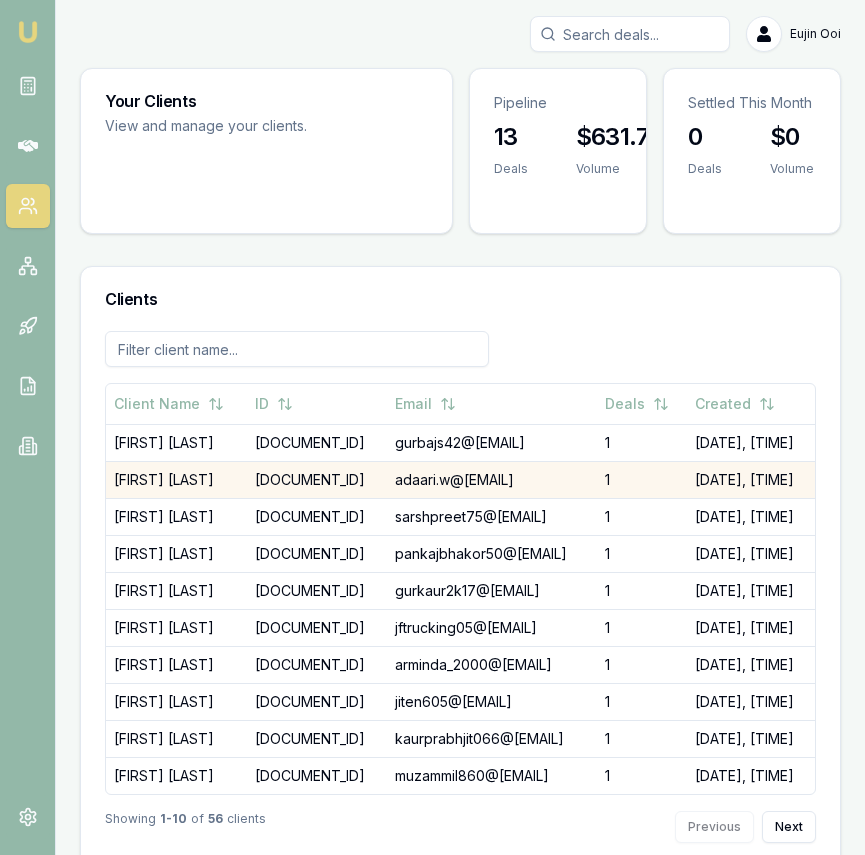 click on "Punchihewage Wimalaratne" at bounding box center [176, 479] 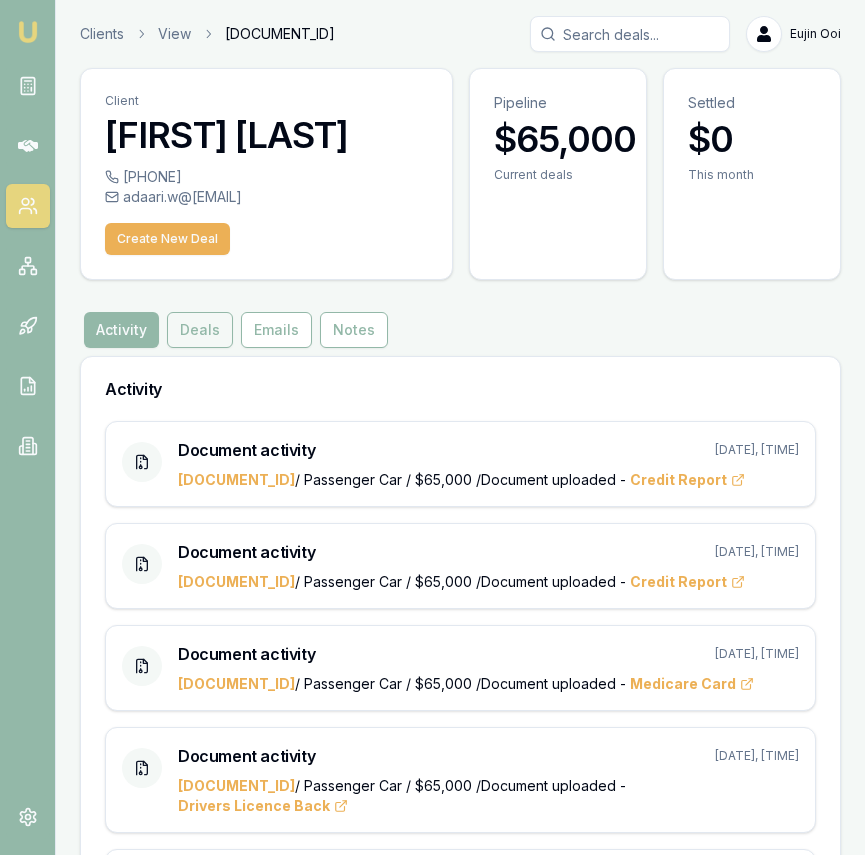 click on "Deals" at bounding box center (200, 330) 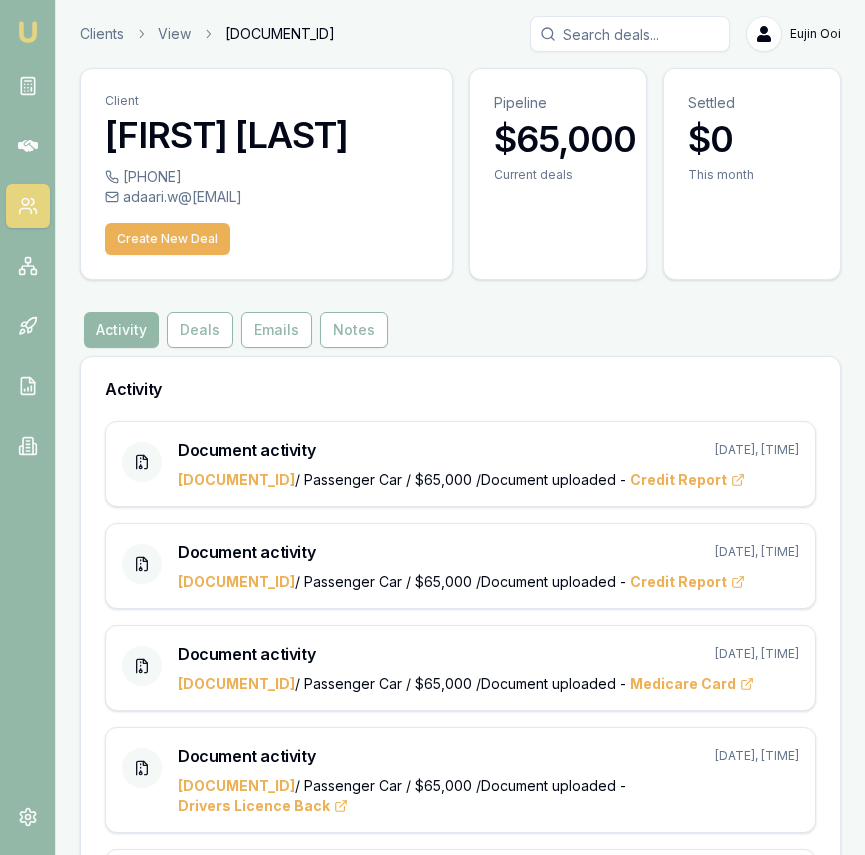 click on "Emu Broker Clients View U-1XNFB03GZW Eujin Ooi Toggle Menu Client Punchihewage Wimalaratne 0499611393 adaari.w@gmail.com Create New Deal Pipeline $65,000 Current deals Settled $0 This month Activity Deals Emails Notes Activity Document activity Aug 1, 2025, 01:39 PM D-TWBREFP7QQ  / Passenger Car / $65,000 /  Document uploaded -   Credit Report Document activity Aug 1, 2025, 01:39 PM D-TWBREFP7QQ  / Passenger Car / $65,000 /  Document uploaded -   Credit Report Document activity Aug 1, 2025, 01:34 PM D-TWBREFP7QQ  / Passenger Car / $65,000 /  Document uploaded -   Medicare Card Document activity Aug 1, 2025, 01:34 PM D-TWBREFP7QQ  / Passenger Car / $65,000 /  Document uploaded -   Drivers Licence Back Document activity Aug 1, 2025, 01:33 PM D-TWBREFP7QQ  / Passenger Car / $65,000 /  Document uploaded -   Drivers Licence Front Document activity Aug 1, 2025, 01:05 PM D-TWBREFP7QQ  / Passenger Car / $65,000 /  Document uploaded -   Credit Guide Document activity Aug 1, 2025, 01:04 PM D-TWBREFP7QQ   Email activity" at bounding box center (432, 720) 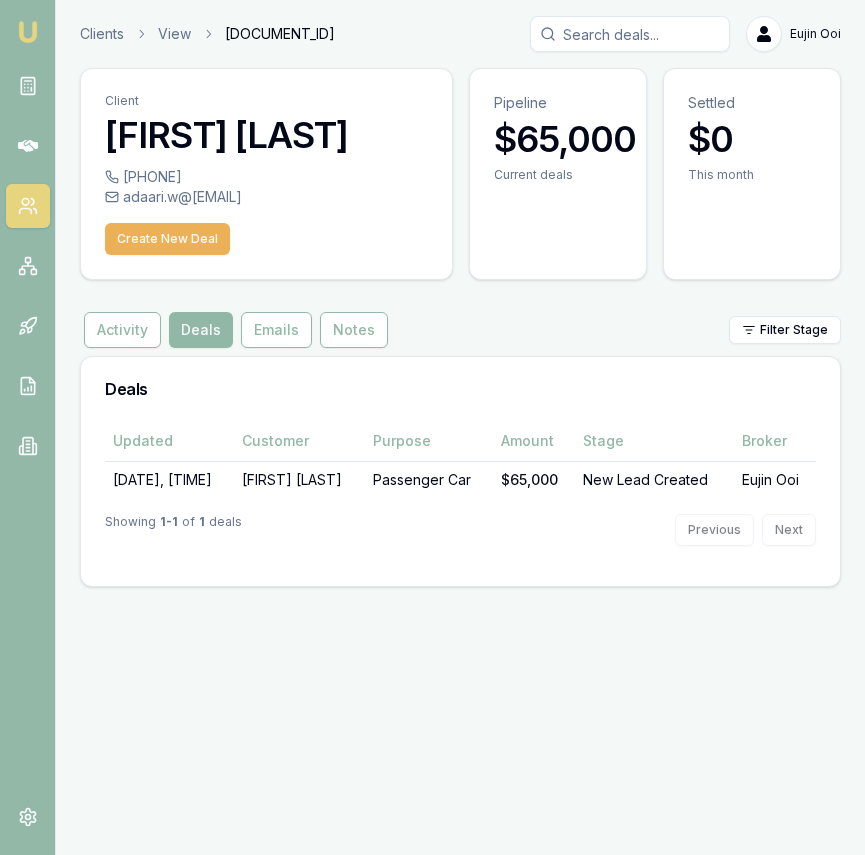 click on "Deals" at bounding box center (201, 330) 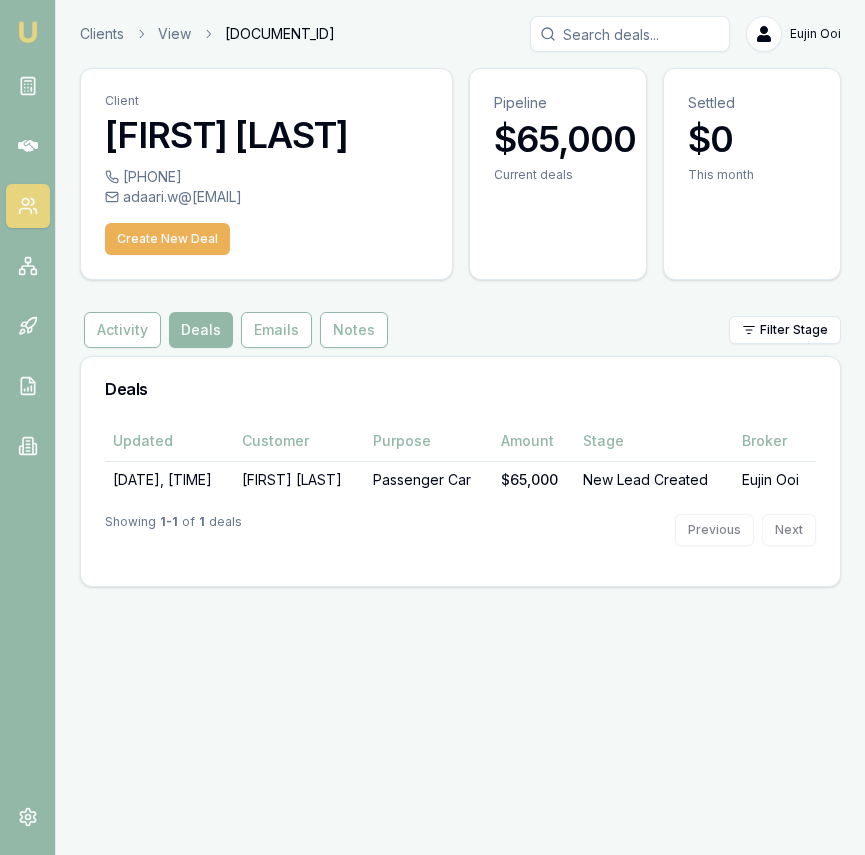 click on "Client" at bounding box center (266, 101) 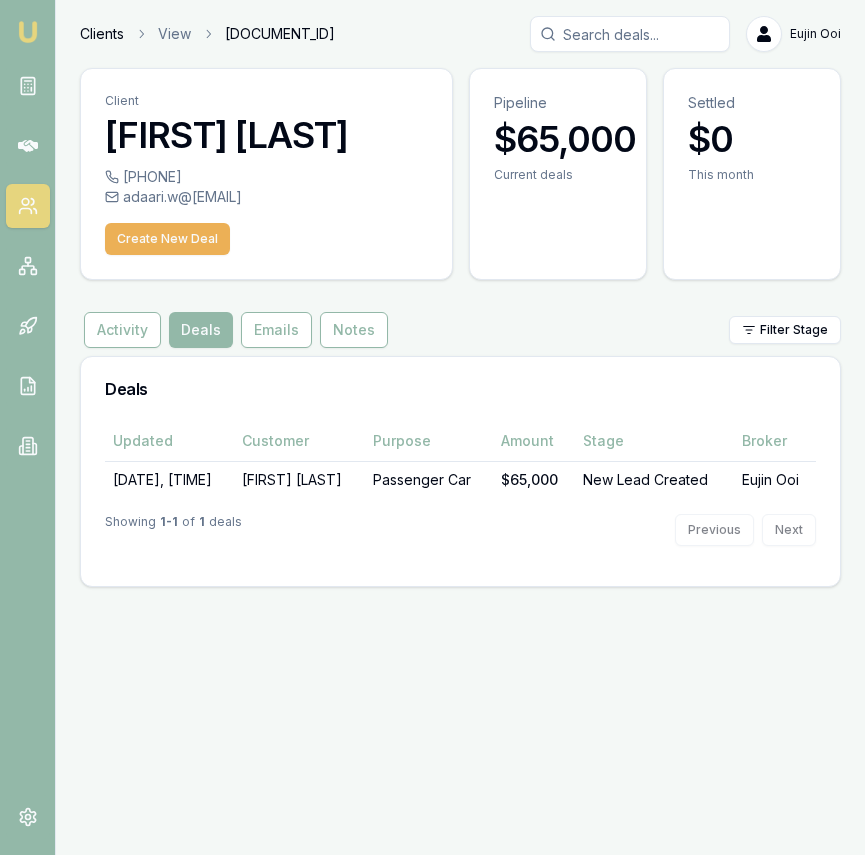 click on "Clients" at bounding box center (102, 34) 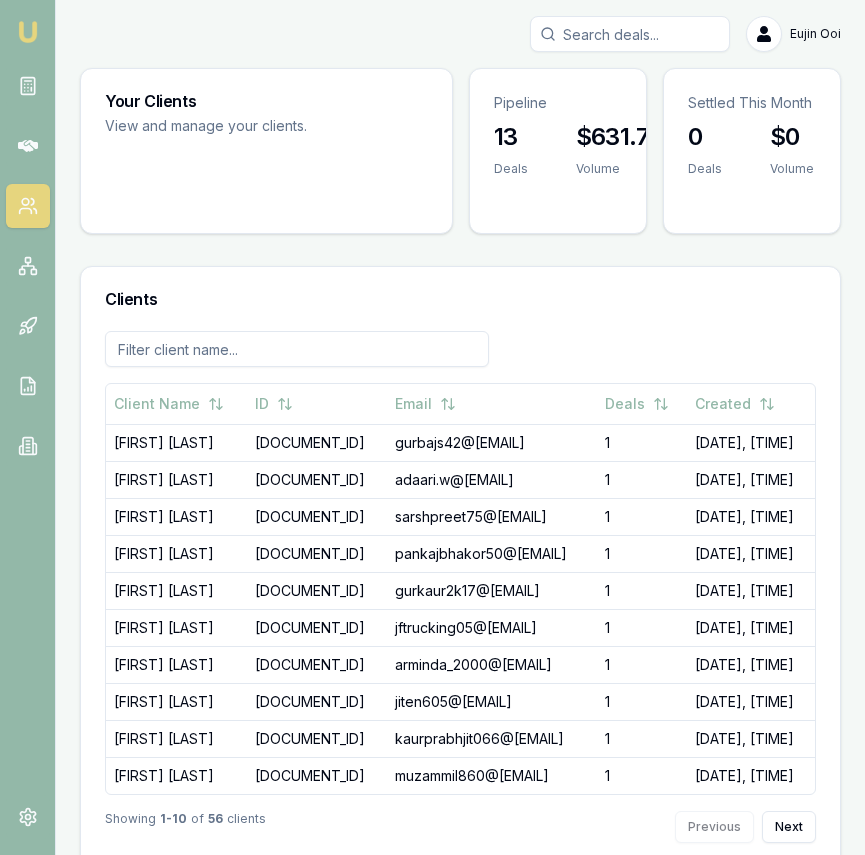 scroll, scrollTop: 53, scrollLeft: 0, axis: vertical 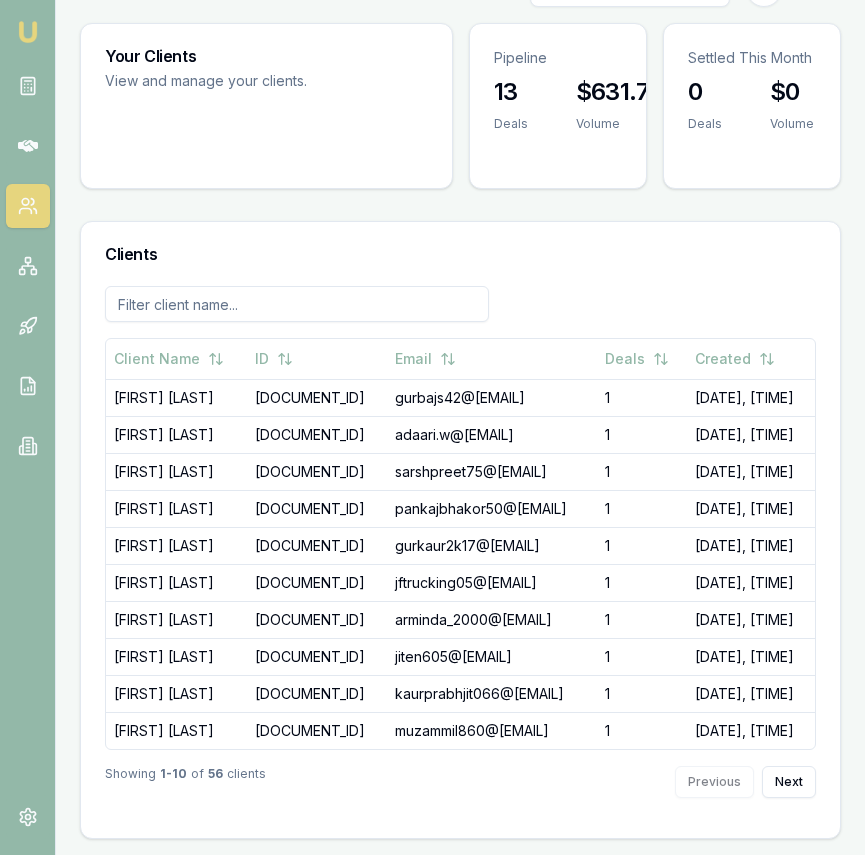 click at bounding box center [28, 32] 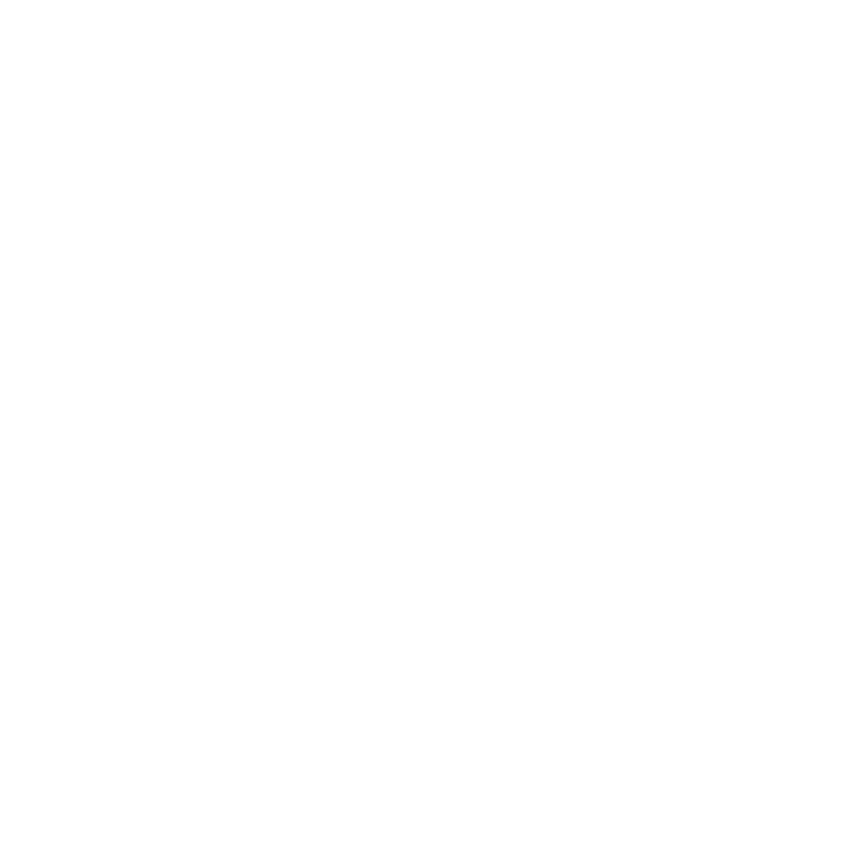 scroll, scrollTop: 0, scrollLeft: 0, axis: both 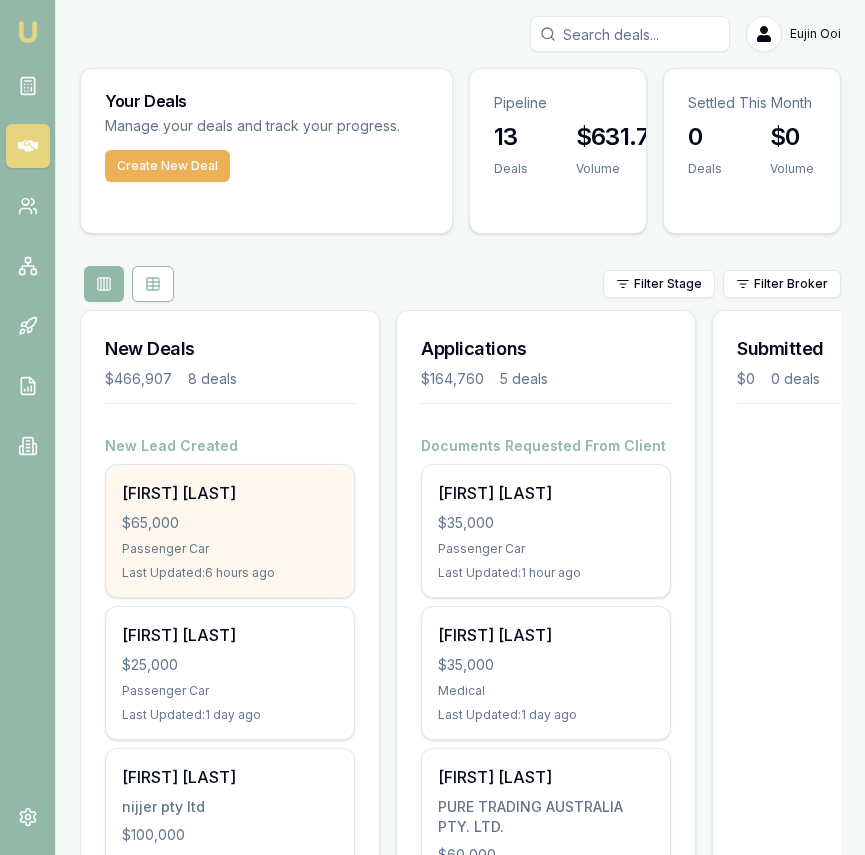 click on "Punchihewage Wimalaratne $65,000 Passenger Car Last Updated:  6 hours ago" at bounding box center (230, 531) 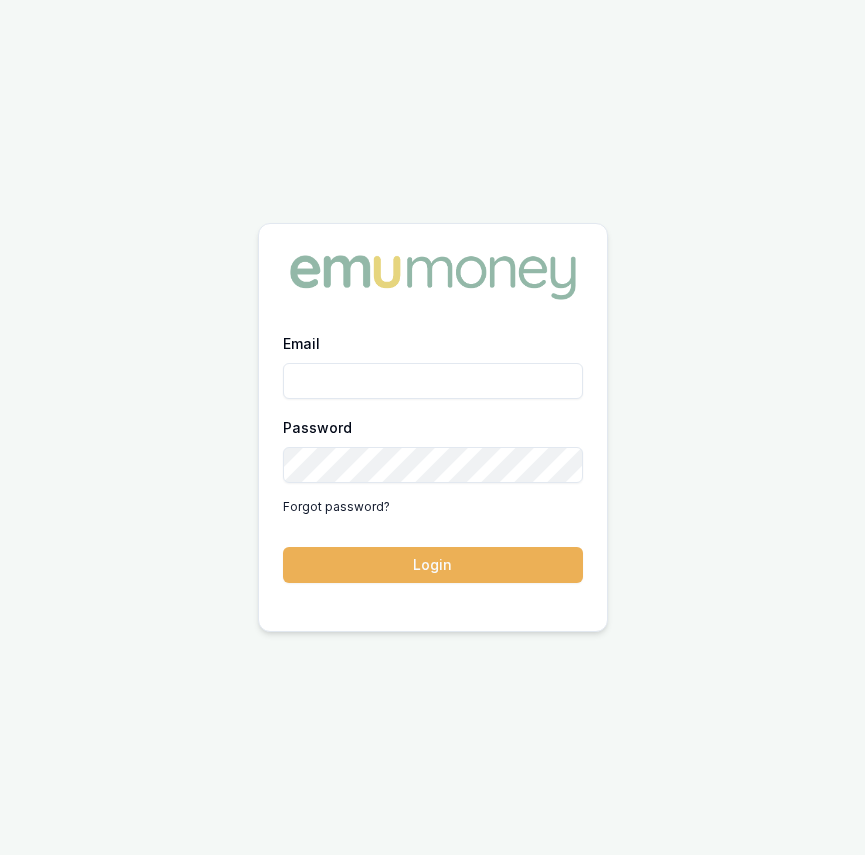 scroll, scrollTop: 0, scrollLeft: 0, axis: both 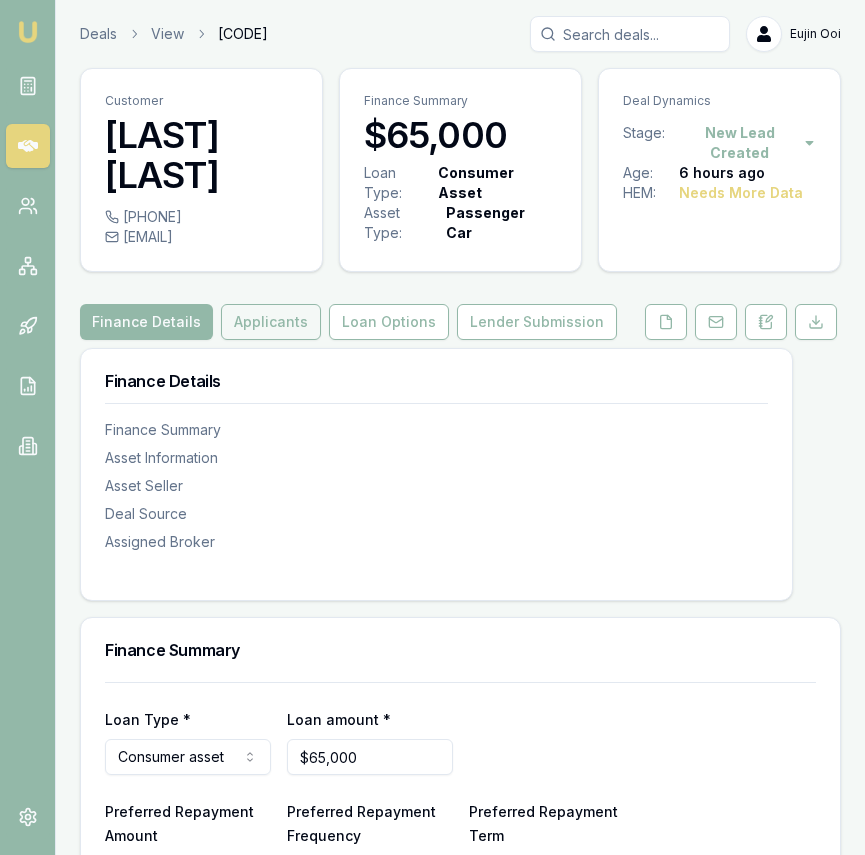 click on "Applicants" at bounding box center (271, 322) 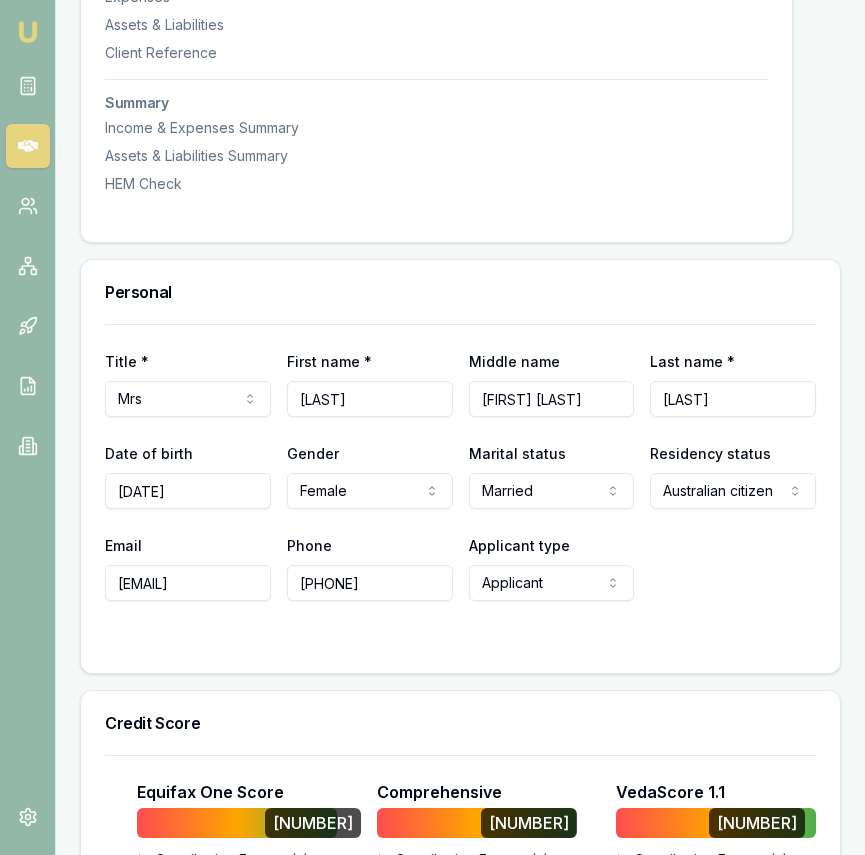 scroll, scrollTop: 719, scrollLeft: 0, axis: vertical 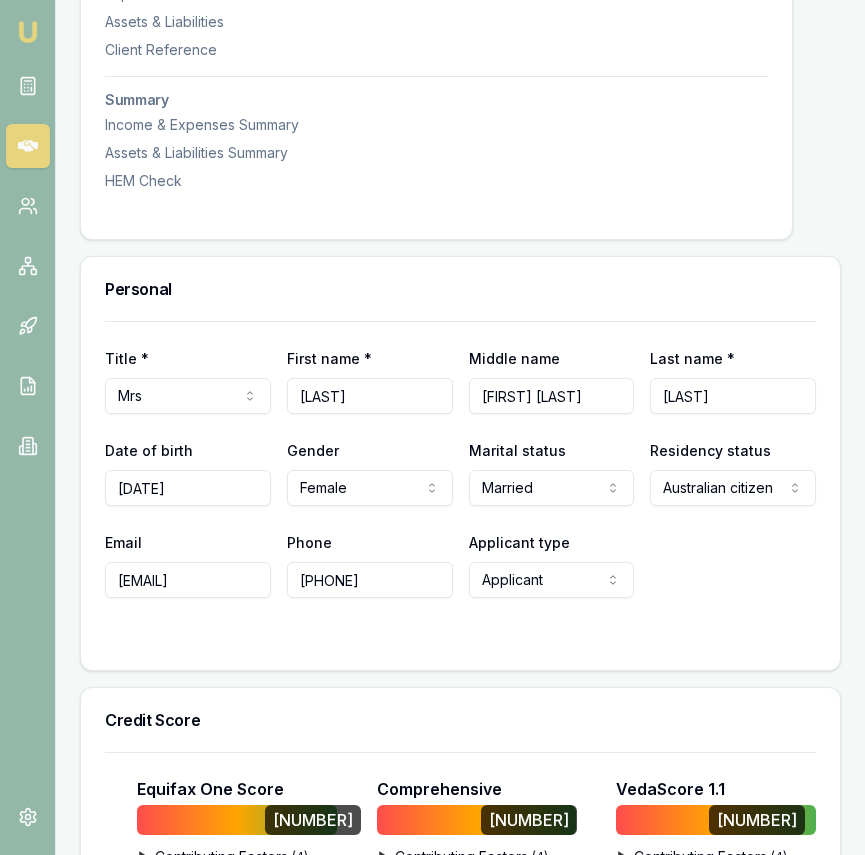drag, startPoint x: 426, startPoint y: 393, endPoint x: 310, endPoint y: 398, distance: 116.10771 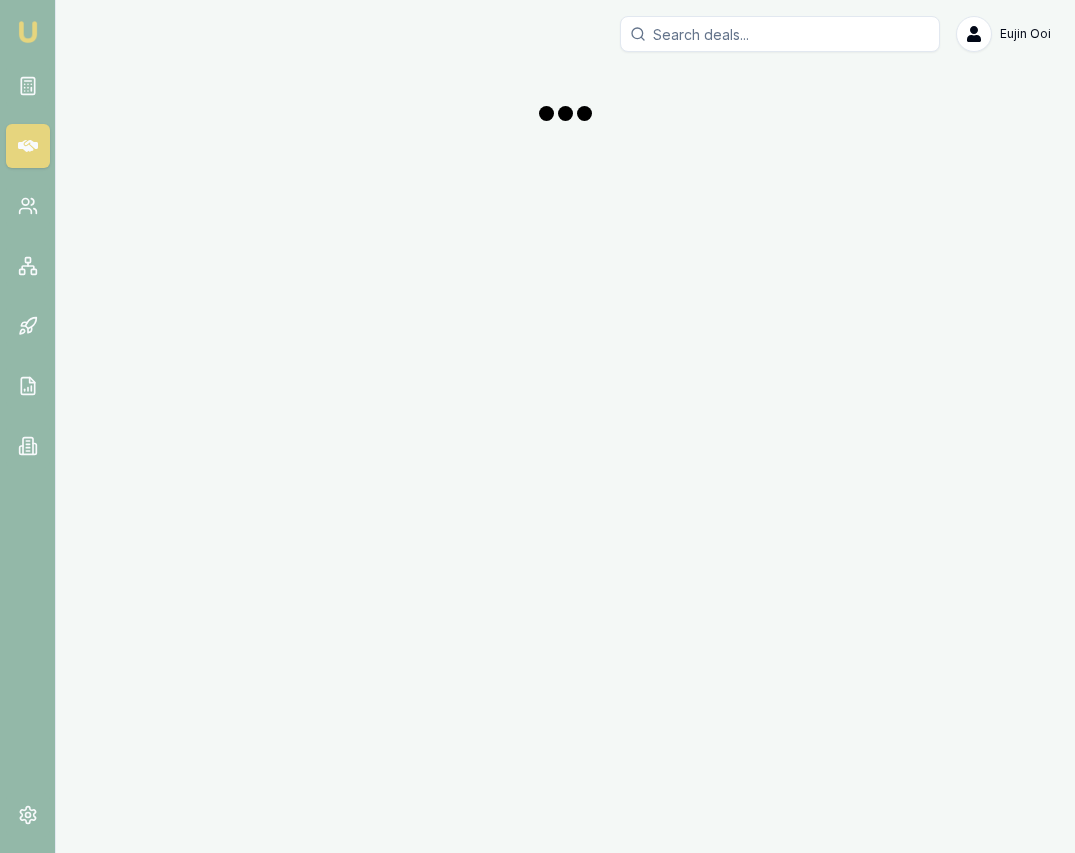 scroll, scrollTop: 0, scrollLeft: 0, axis: both 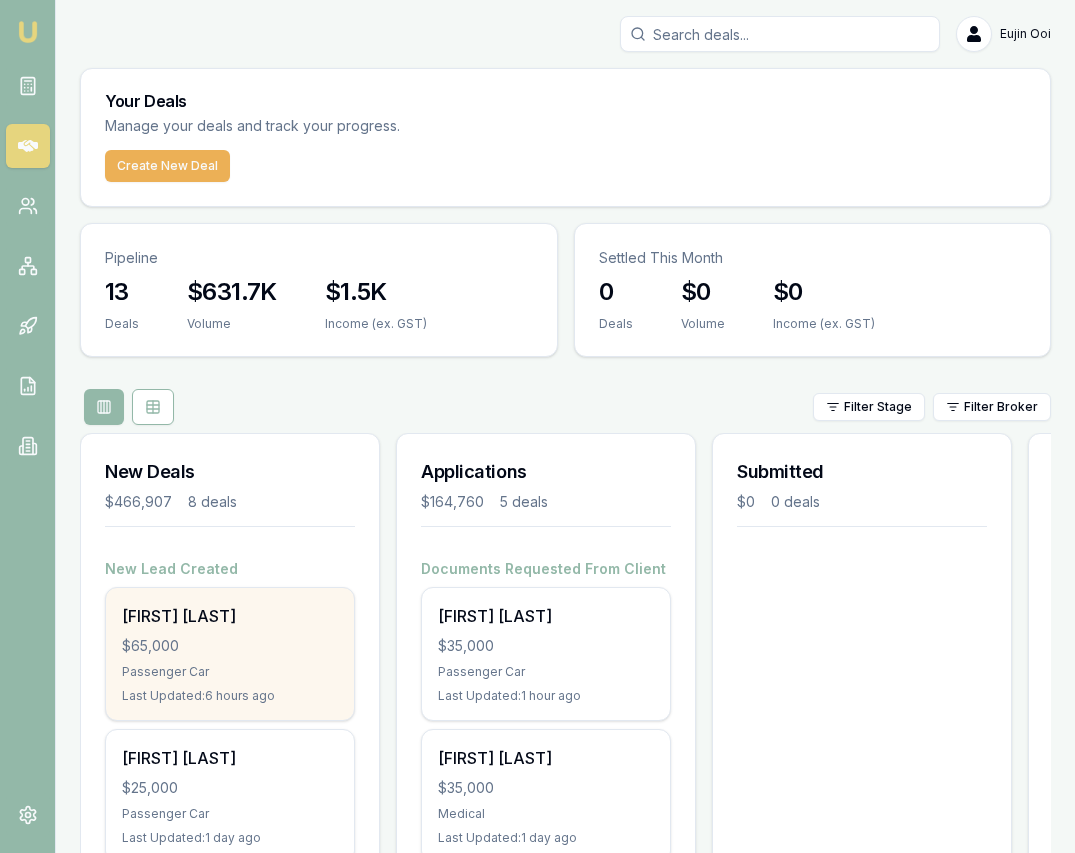 click on "[FIRST] [LAST] $65,000 Passenger Car Last Updated: 6 hours ago" at bounding box center (230, 654) 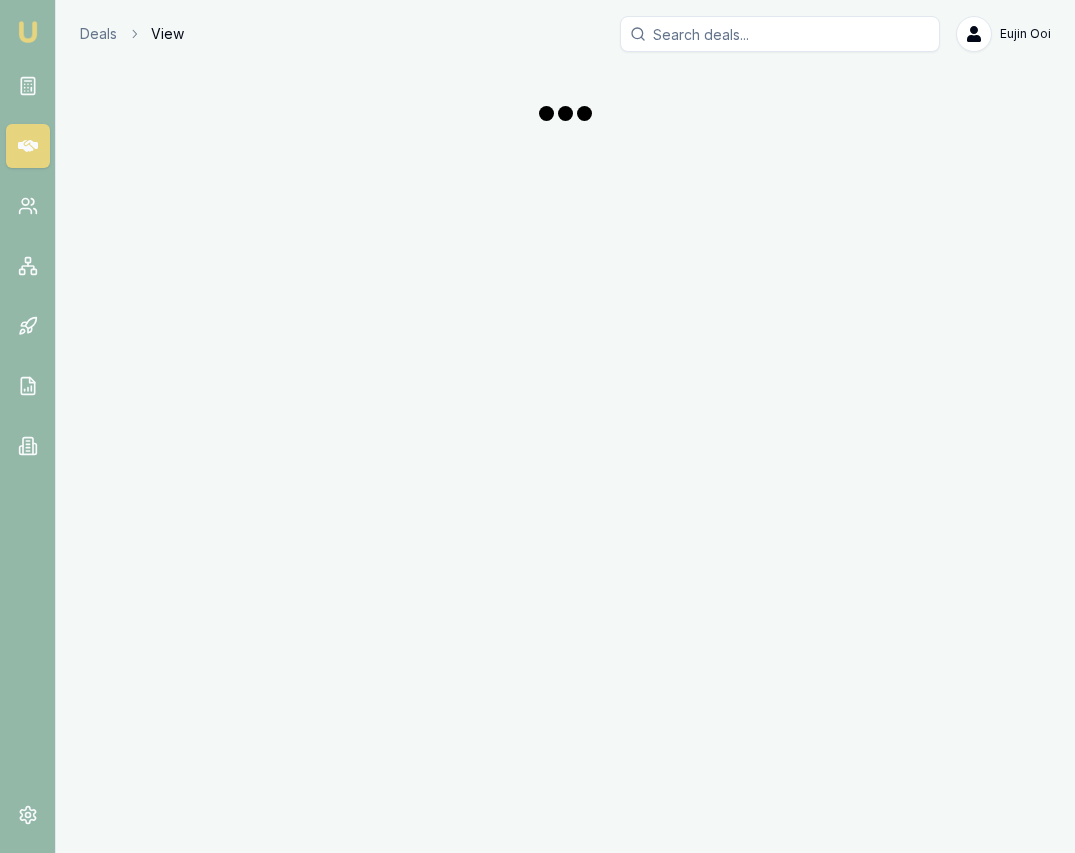scroll, scrollTop: 0, scrollLeft: 0, axis: both 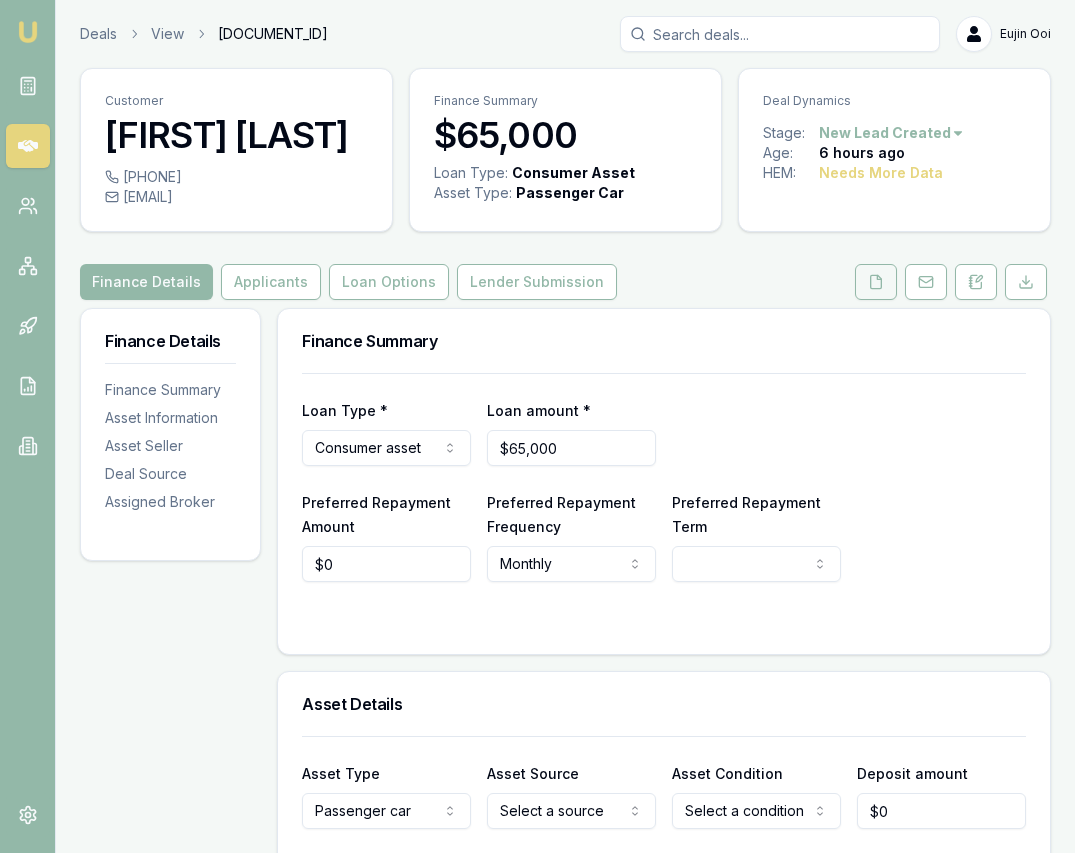 click at bounding box center [876, 282] 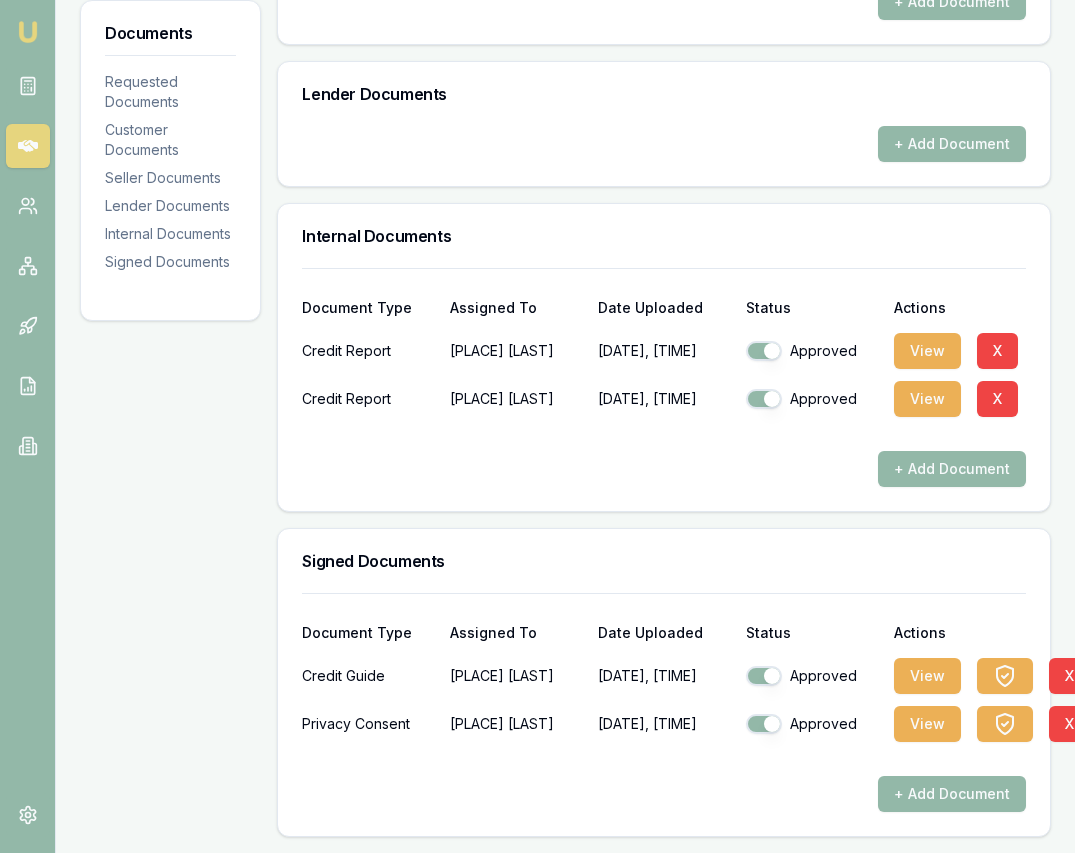 scroll, scrollTop: 0, scrollLeft: 0, axis: both 